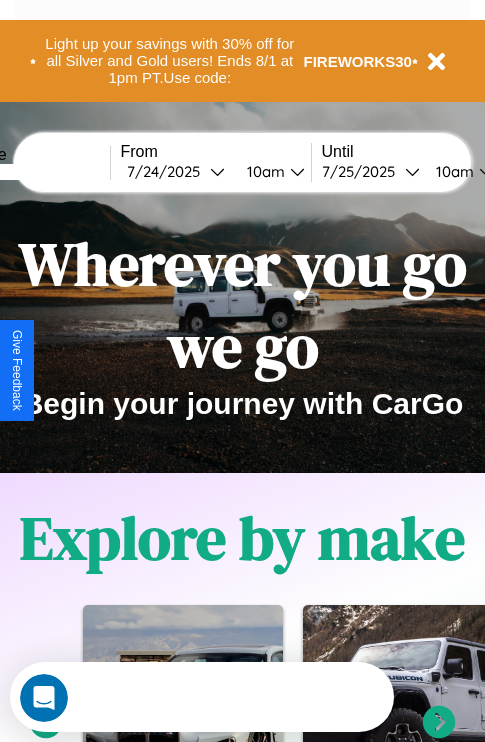 scroll, scrollTop: 0, scrollLeft: 0, axis: both 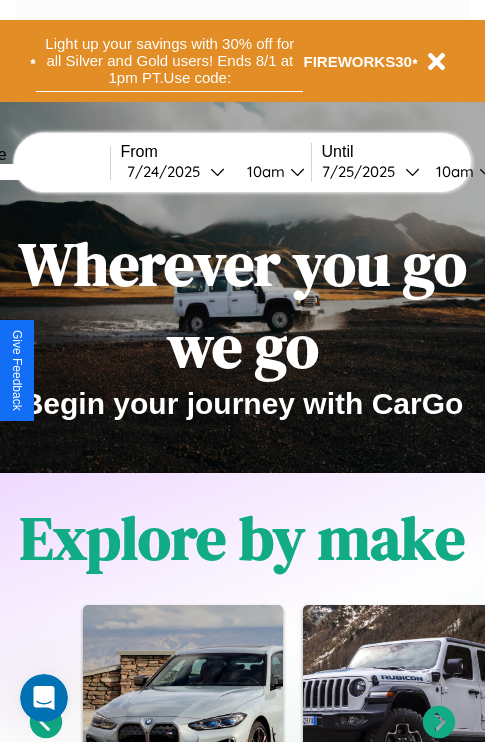 click on "Light up your savings with 30% off for all Silver and Gold users! Ends 8/1 at 1pm PT.  Use code:" at bounding box center (169, 61) 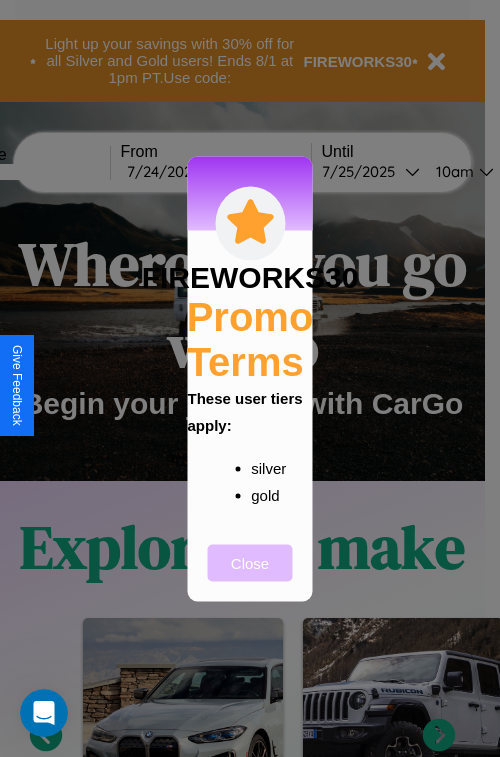 click on "Close" at bounding box center (250, 562) 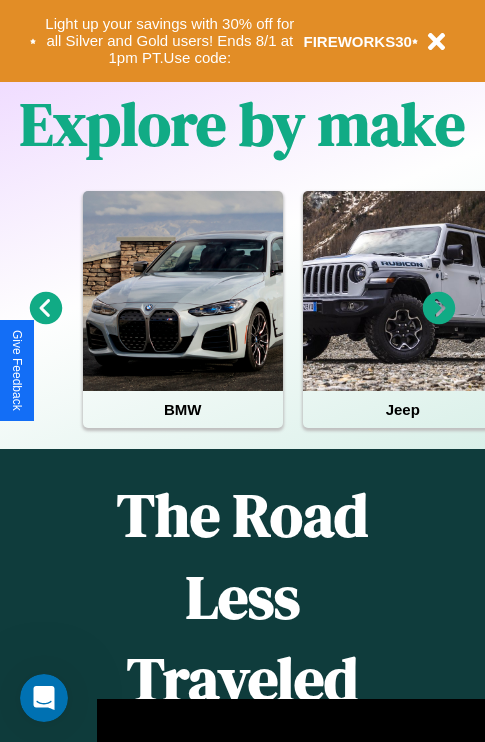 scroll, scrollTop: 0, scrollLeft: 0, axis: both 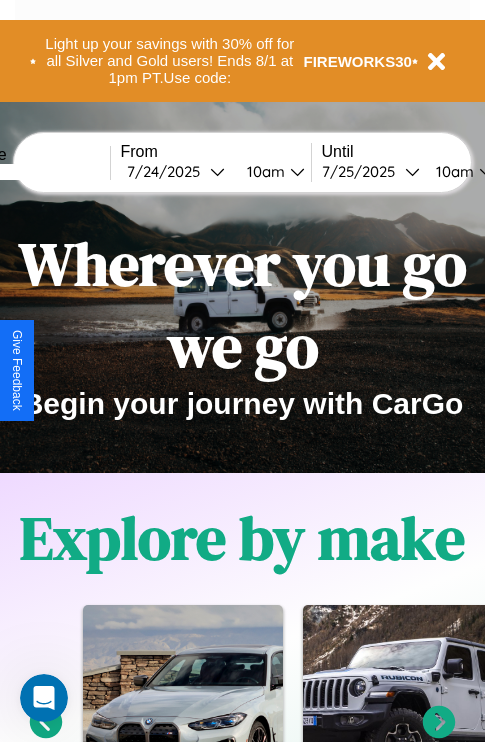 click at bounding box center [35, 172] 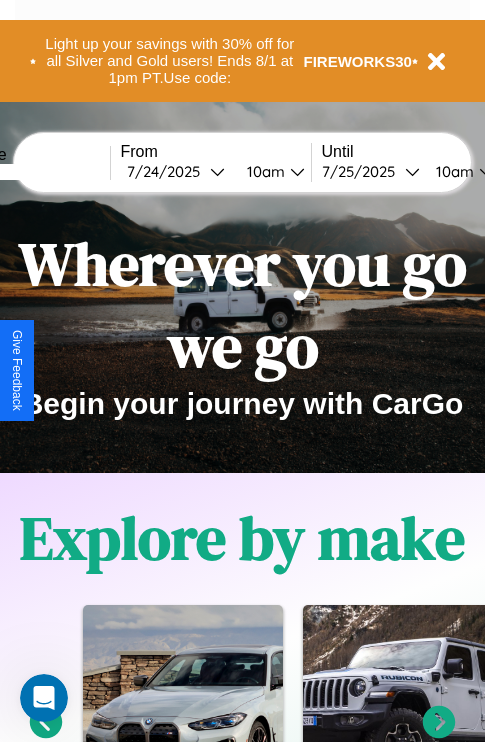 type on "******" 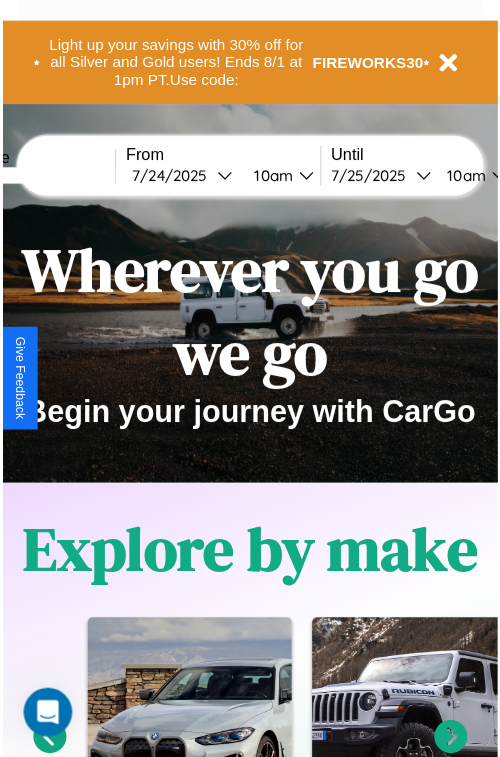 select on "*" 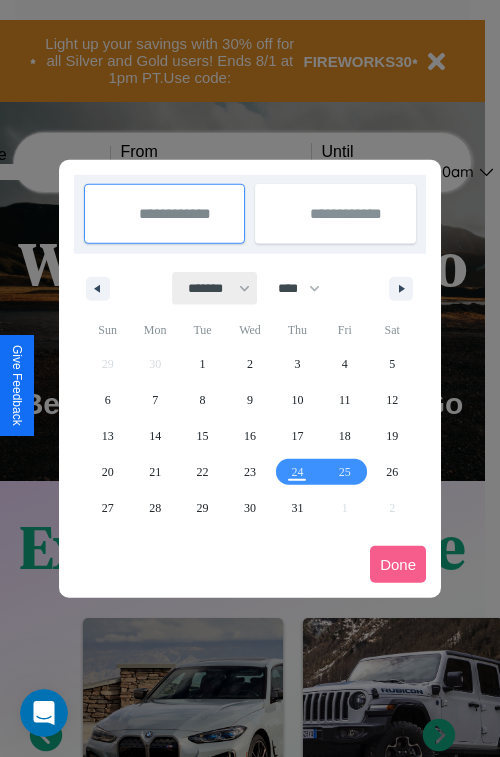 click on "******* ******** ***** ***** *** **** **** ****** ********* ******* ******** ********" at bounding box center [215, 288] 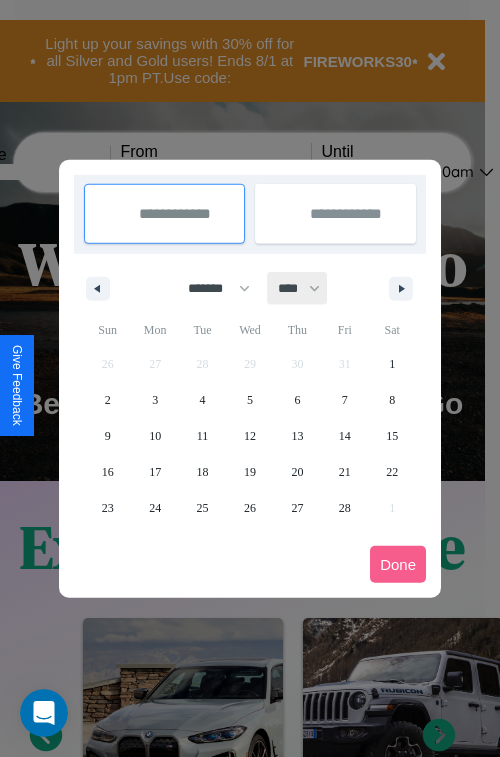 click on "**** **** **** **** **** **** **** **** **** **** **** **** **** **** **** **** **** **** **** **** **** **** **** **** **** **** **** **** **** **** **** **** **** **** **** **** **** **** **** **** **** **** **** **** **** **** **** **** **** **** **** **** **** **** **** **** **** **** **** **** **** **** **** **** **** **** **** **** **** **** **** **** **** **** **** **** **** **** **** **** **** **** **** **** **** **** **** **** **** **** **** **** **** **** **** **** **** **** **** **** **** **** **** **** **** **** **** **** **** **** **** **** **** **** **** **** **** **** **** **** ****" at bounding box center (298, 288) 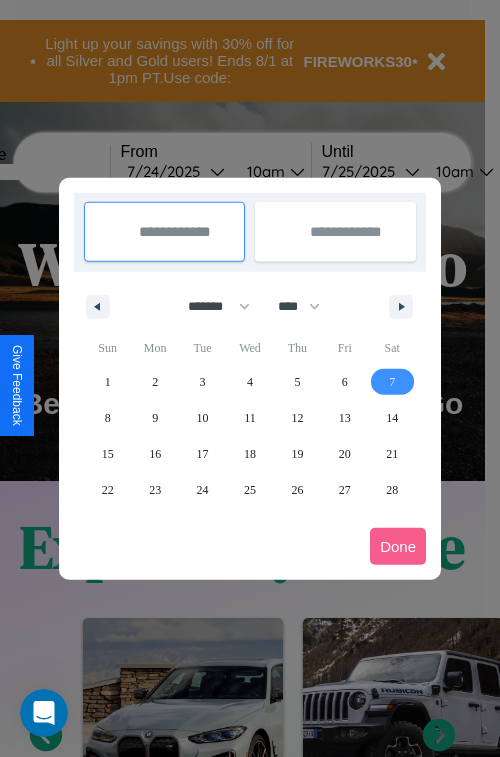click on "7" at bounding box center [392, 382] 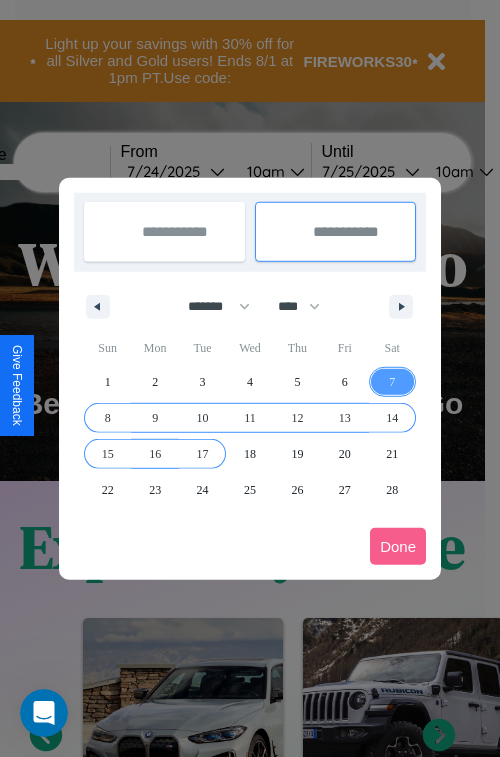 click on "17" at bounding box center (203, 454) 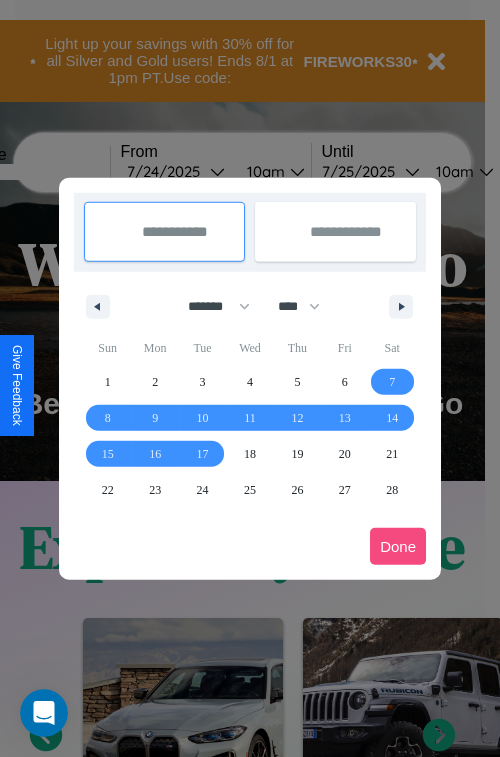click on "Done" at bounding box center [398, 546] 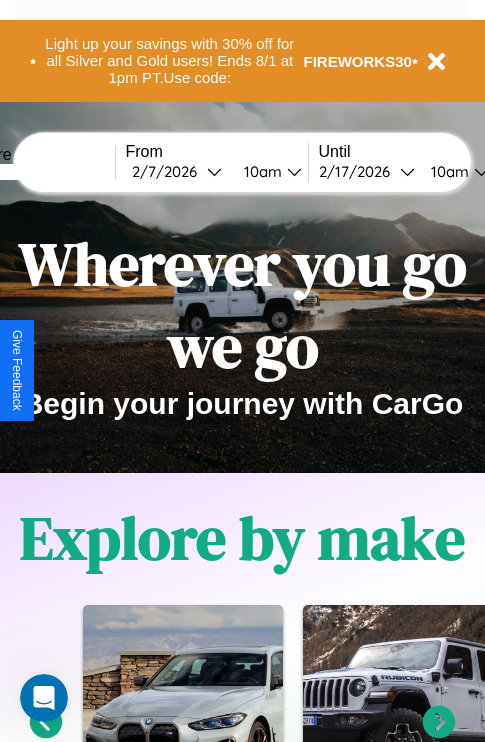 scroll, scrollTop: 0, scrollLeft: 71, axis: horizontal 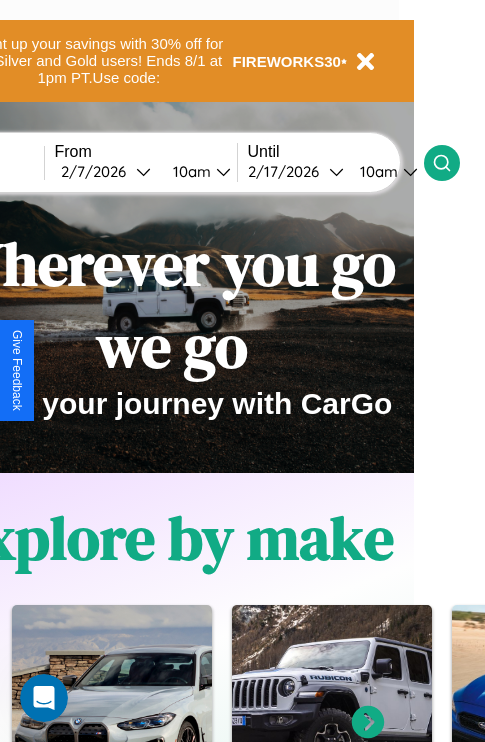 click 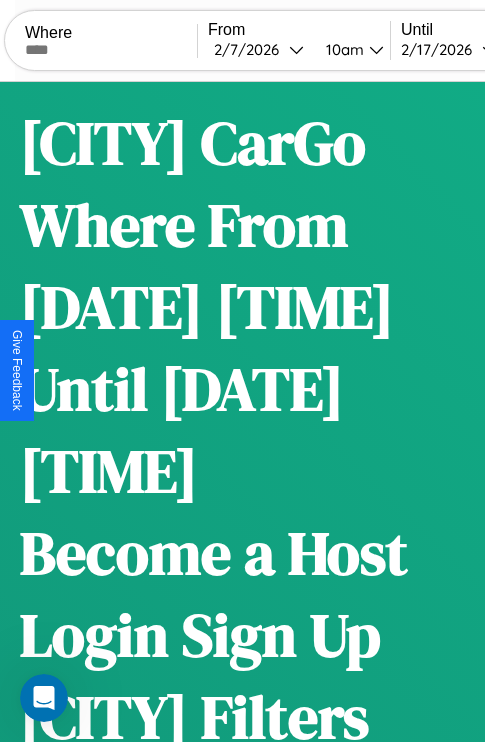 scroll, scrollTop: 95, scrollLeft: 0, axis: vertical 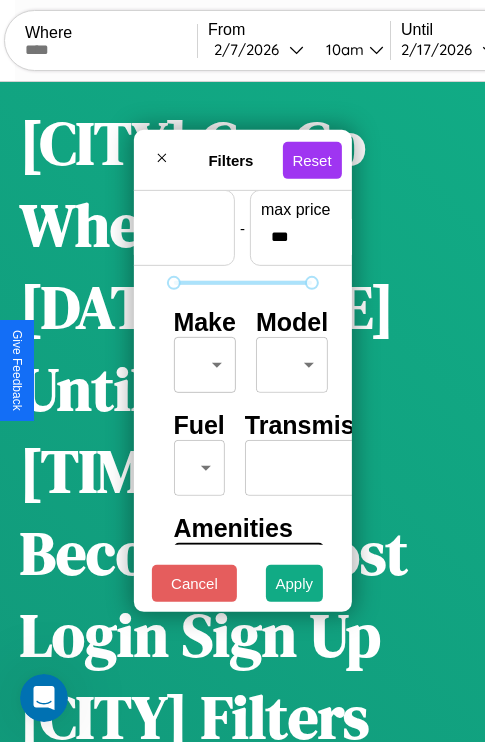 click on "CarGo Where From 2 / 7 / 2026 10am Until 2 / 17 / 2026 10am Become a Host Login Sign Up Sydney Filters 10  cars in this area These cars can be picked up in this city. Audi   S7   2017 Unavailable $ 150  / day $ 1500  est. total Infiniti   Q70   2016 Available $ 90  / day $ 900  est. total Toyota   GR Corolla   2023 Available $ 110  / day $ 1100  est. total Ferrari   308GTB Quattrovalvole   2018 Available $ 30  / day $ 300  est. total Toyota   Scion FR-S   2023 Available $ 170  / day $ 1700  est. total Jeep   Liberty   2024 Available $ 50  / day $ 500  est. total Audi   V8   2019 Available $ 110  / day $ 1100  est. total Bentley   Eight   2020 Unavailable $ 140  / day $ 1400  est. total Chevrolet   Impala   2024 Available $ 50  / day $ 500  est. total Toyota   Scion xB   2018 Unavailable $ 50  / day $ 500  est. total Filters Reset Price Range min price *  -  max price *** Make ​ ​ Model ​ ​ Fuel ​ ​ Transmission ​ ​ Amenities Sunroof Moonroof Touch Display Winter Package Sport Turbo Carplay" at bounding box center (242, 3323) 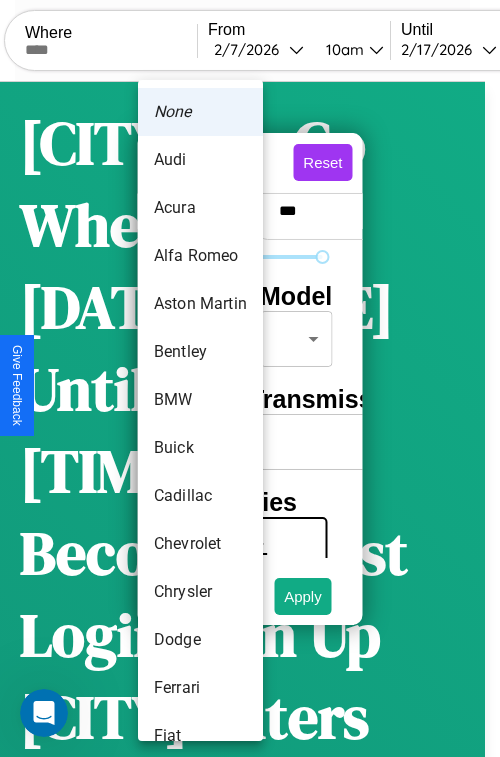 click on "Alfa Romeo" at bounding box center [200, 256] 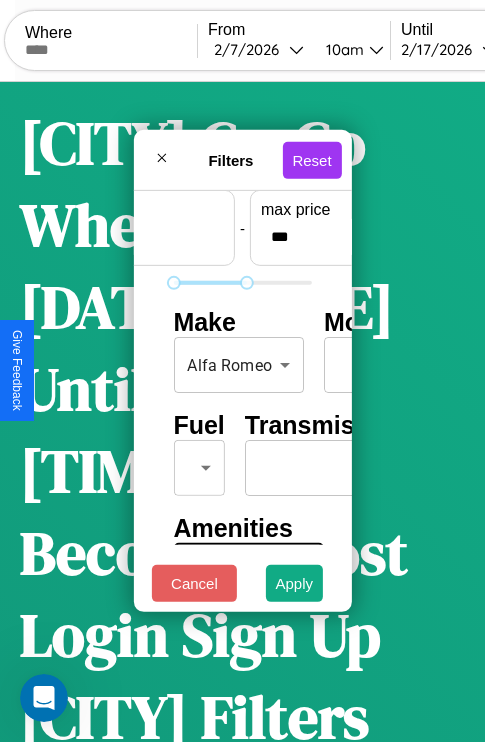 type on "***" 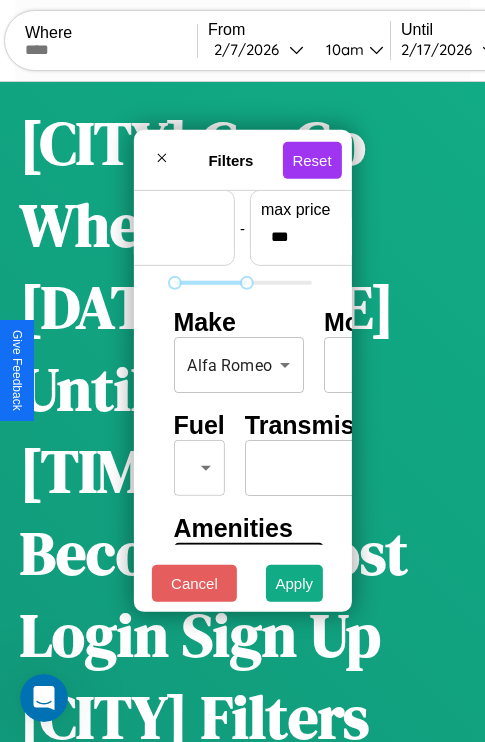 scroll, scrollTop: 59, scrollLeft: 0, axis: vertical 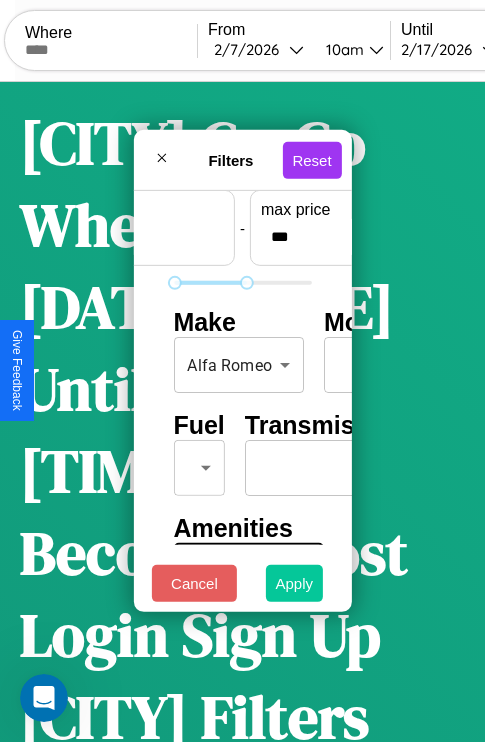 type on "*" 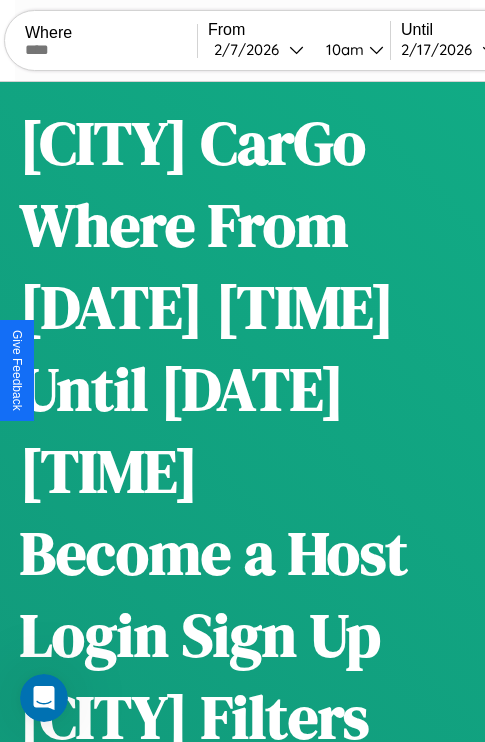 click on "Filters" at bounding box center (467, 3054) 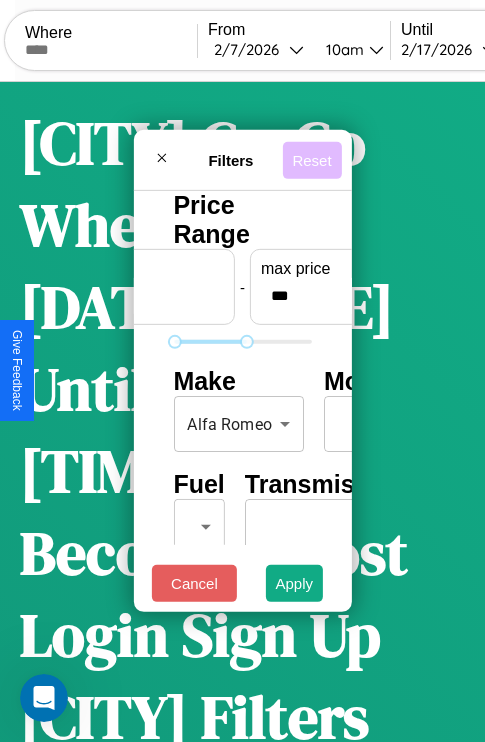 click on "Reset" at bounding box center (311, 159) 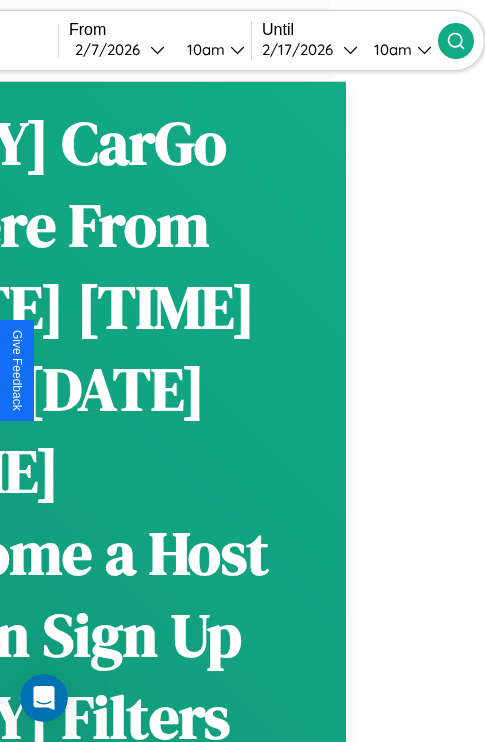 type on "******" 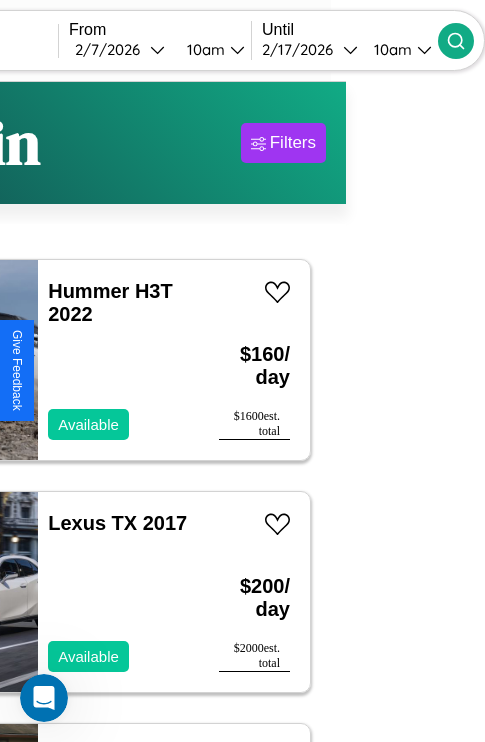 scroll, scrollTop: 35, scrollLeft: 123, axis: both 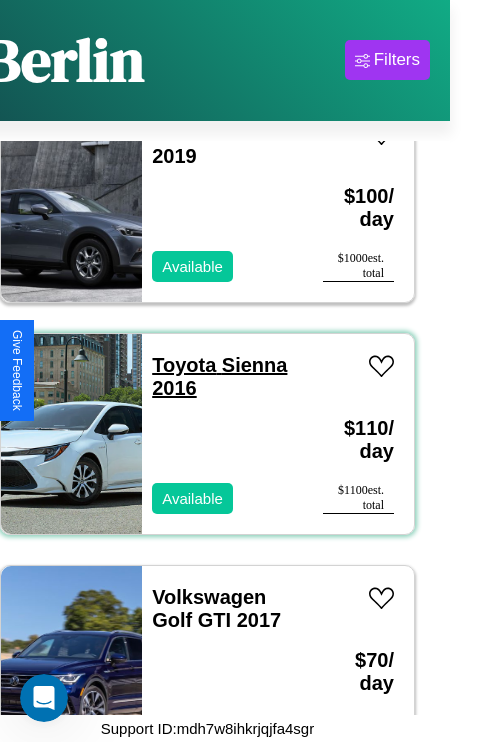 click on "Toyota   Sienna   2016" at bounding box center [219, 376] 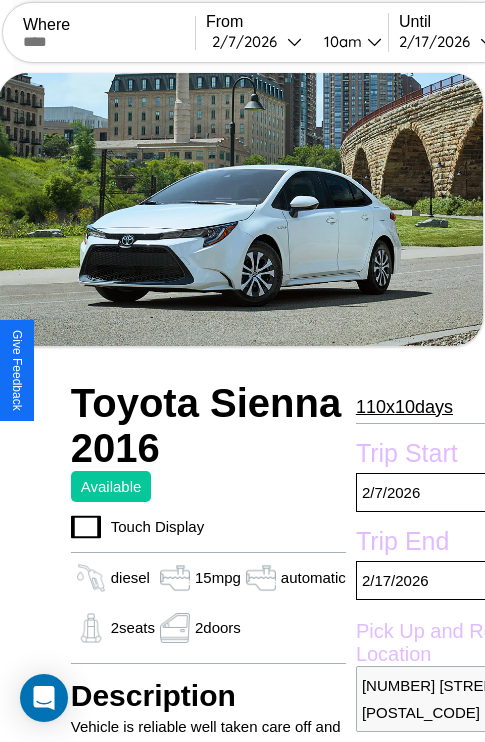 scroll, scrollTop: 336, scrollLeft: 88, axis: both 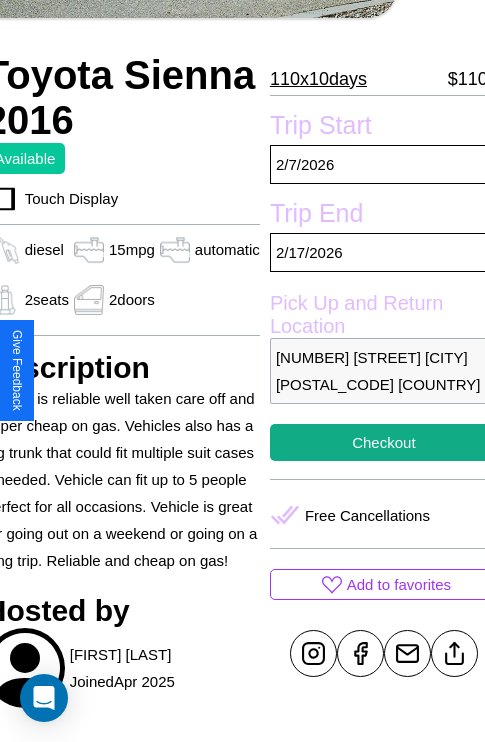 click on "[NUMBER] [STREET]  [CITY]  [POSTAL_CODE] [COUNTRY]" at bounding box center [384, 371] 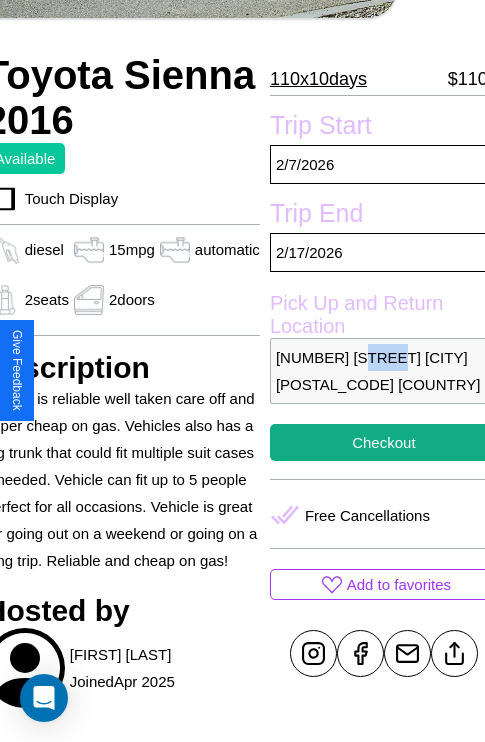 click on "[NUMBER] [STREET]  [CITY]  [POSTAL_CODE] [COUNTRY]" at bounding box center (384, 371) 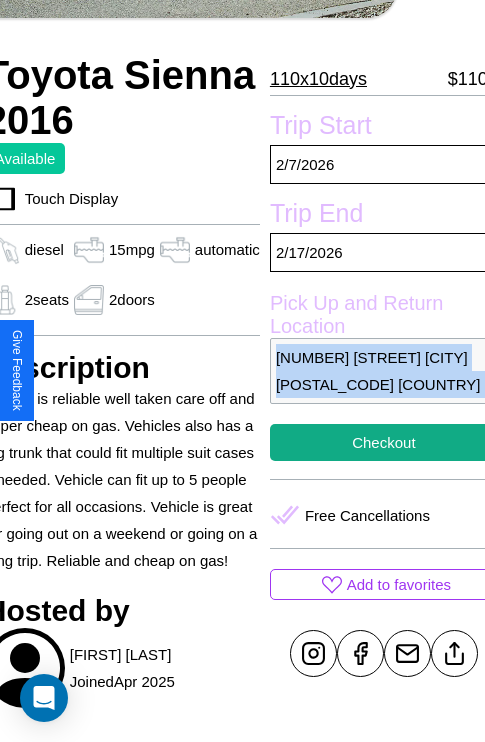 click on "[NUMBER] [STREET]  [CITY]  [POSTAL_CODE] [COUNTRY]" at bounding box center [384, 371] 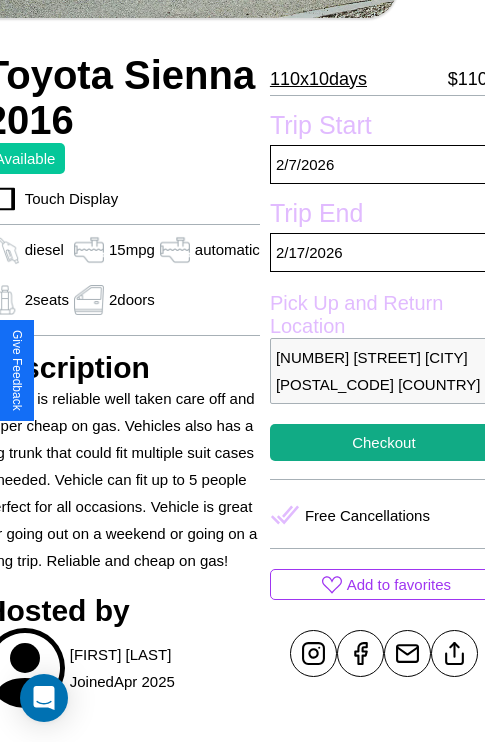 click on "[NUMBER] [STREET]  [CITY]  [POSTAL_CODE] [COUNTRY]" at bounding box center [384, 371] 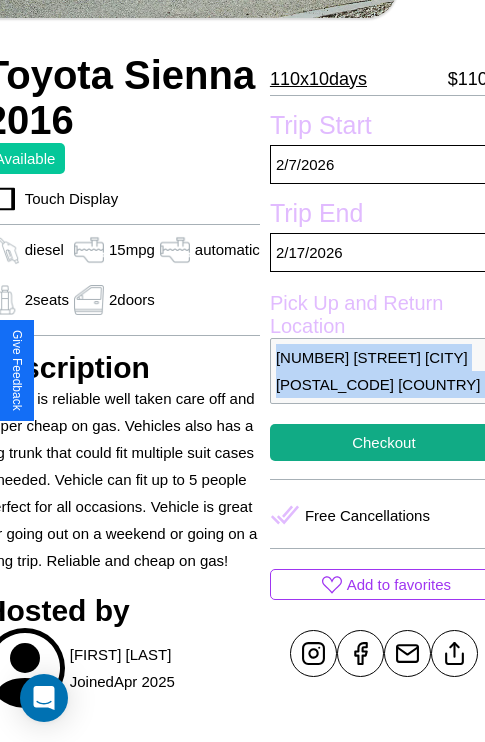 click on "[NUMBER] [STREET]  [CITY]  [POSTAL_CODE] [COUNTRY]" at bounding box center [384, 371] 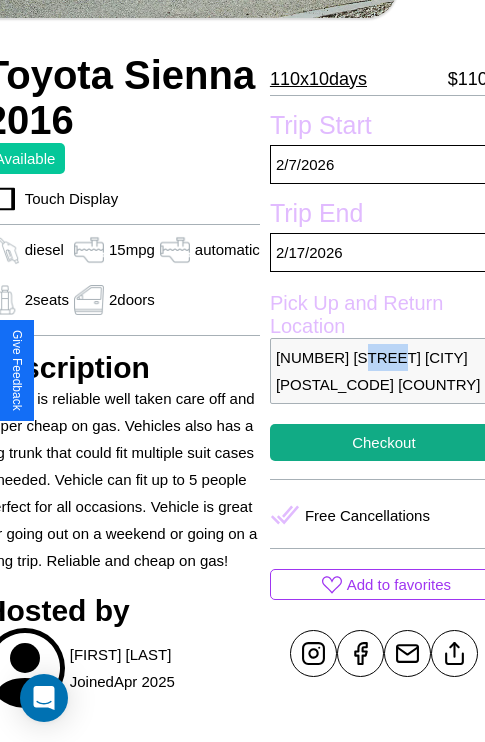 click on "[NUMBER] [STREET]  [CITY]  [POSTAL_CODE] [COUNTRY]" at bounding box center (384, 371) 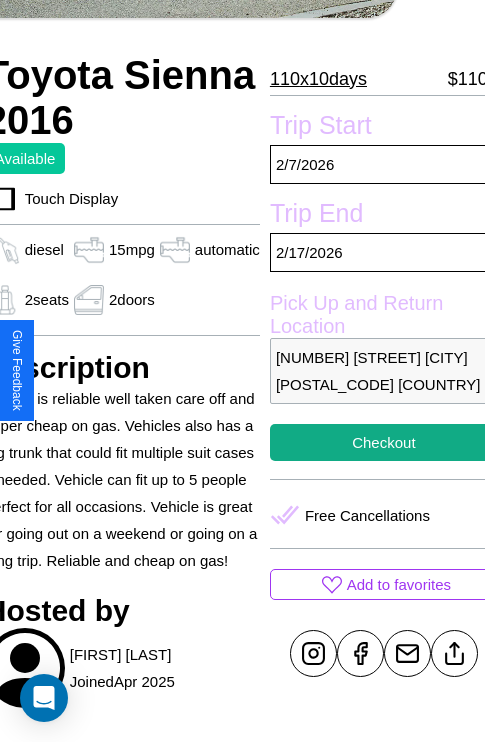 click on "[NUMBER] [STREET]  [CITY]  [POSTAL_CODE] [COUNTRY]" at bounding box center (384, 371) 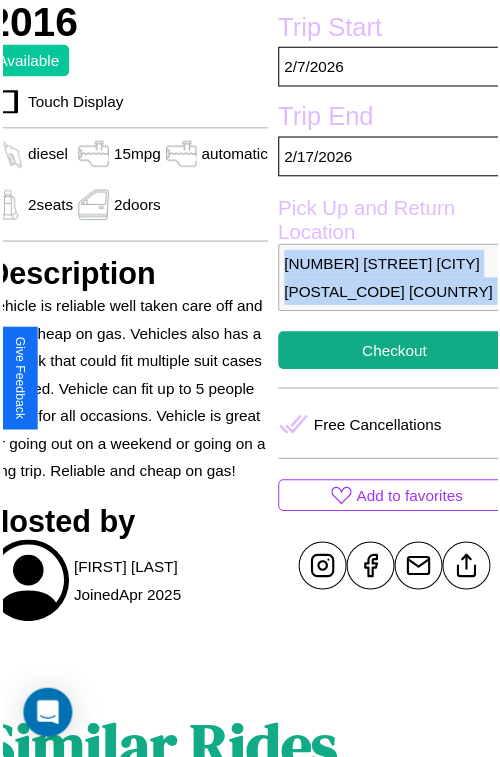 scroll, scrollTop: 550, scrollLeft: 88, axis: both 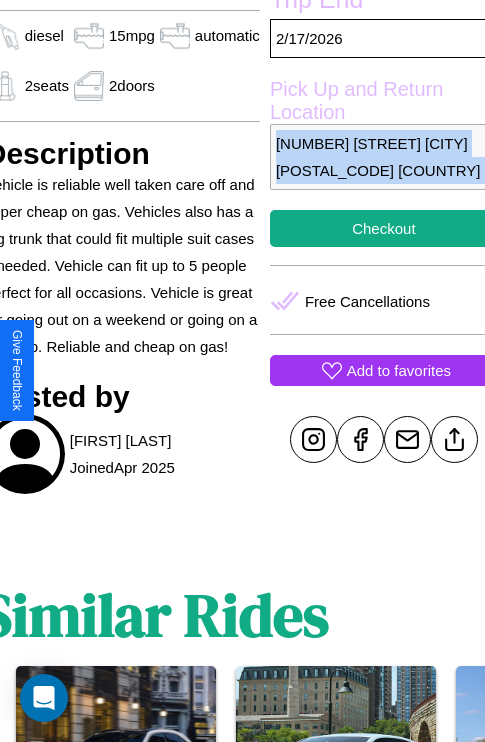 click on "Add to favorites" at bounding box center (399, 370) 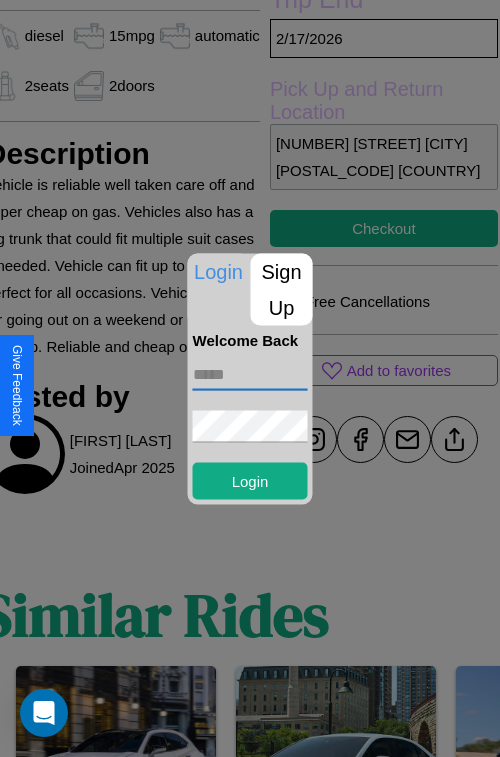 click at bounding box center (250, 374) 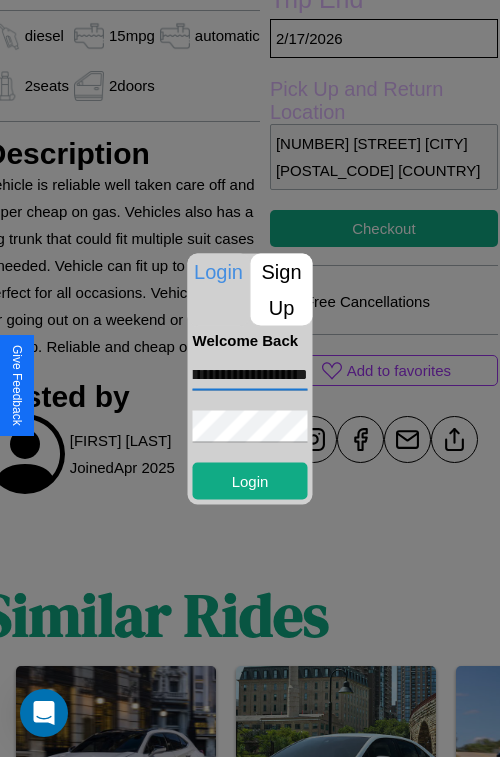 scroll, scrollTop: 0, scrollLeft: 55, axis: horizontal 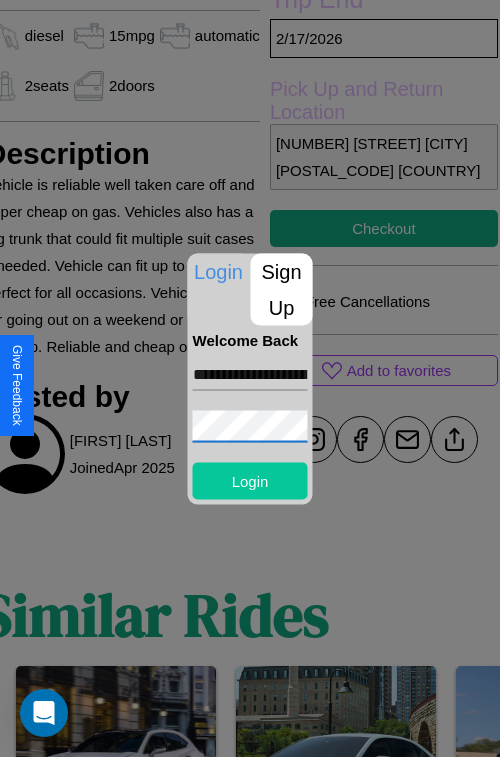 click on "Login" at bounding box center (250, 480) 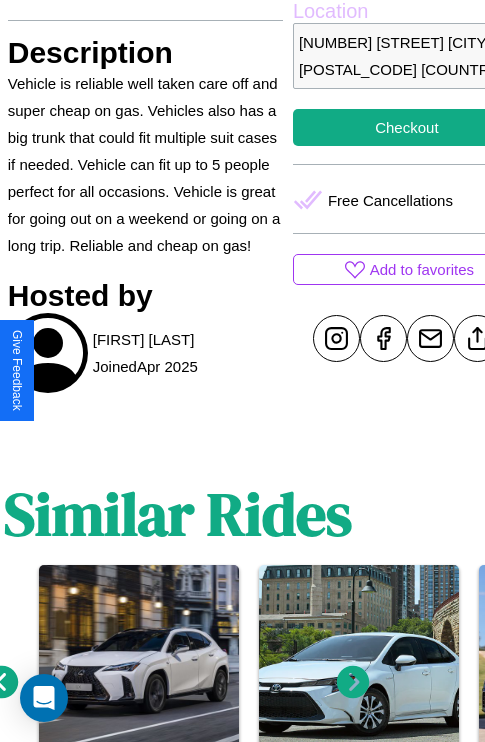 scroll, scrollTop: 805, scrollLeft: 30, axis: both 